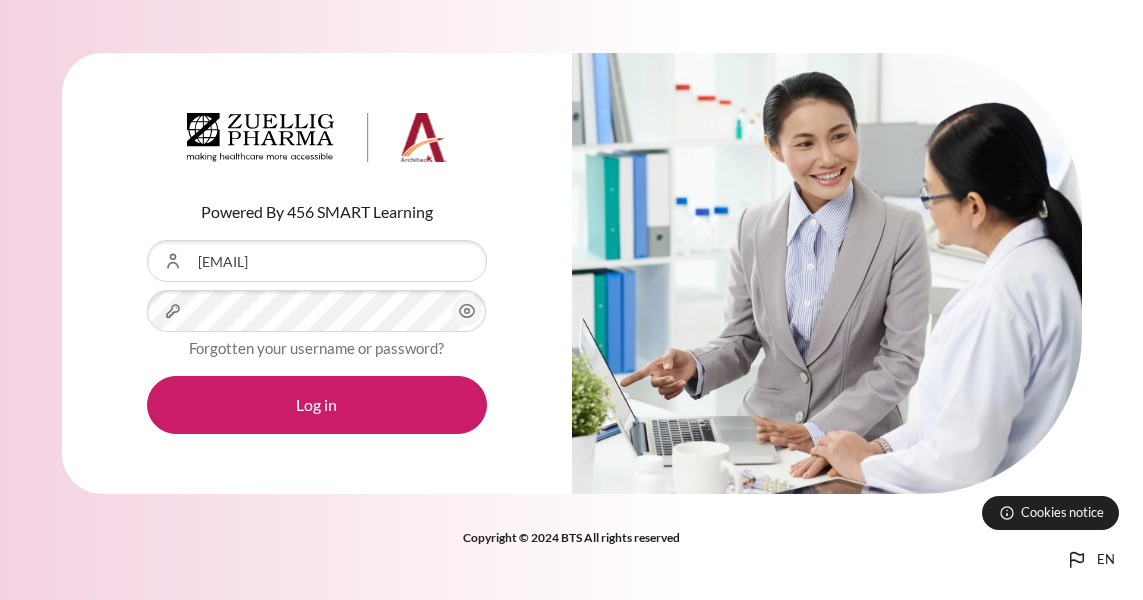 scroll, scrollTop: 0, scrollLeft: 0, axis: both 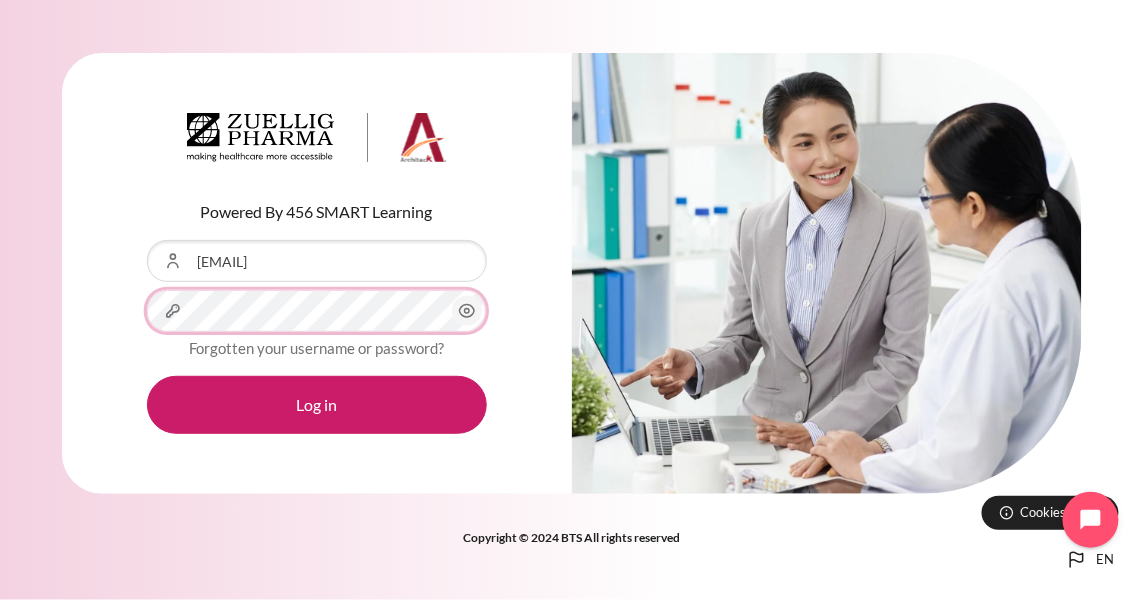 click on "Log in" at bounding box center (317, 405) 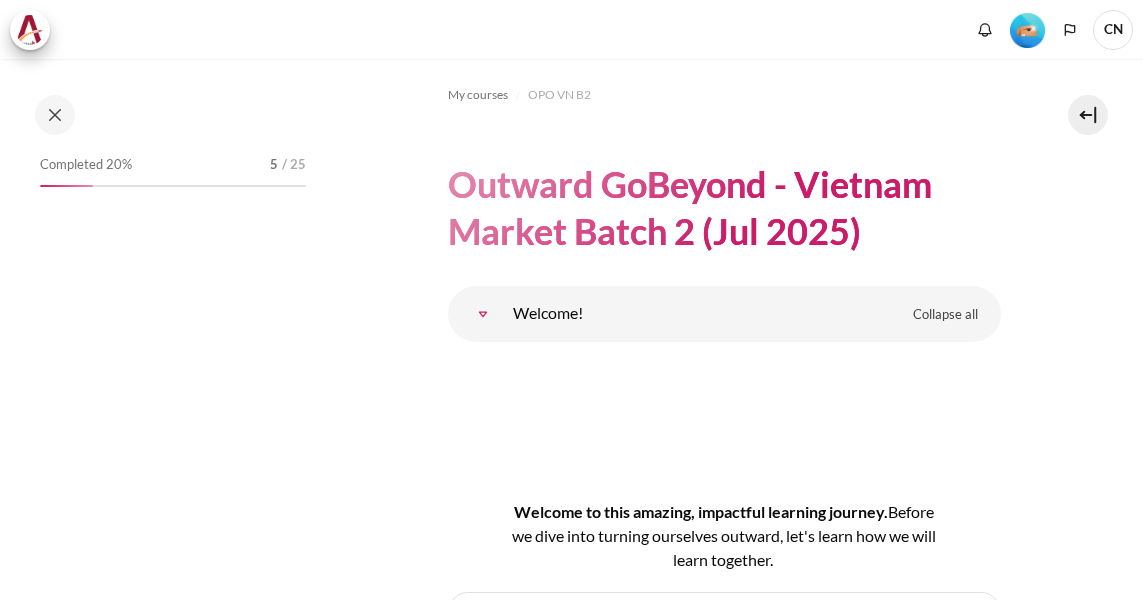 scroll, scrollTop: 0, scrollLeft: 0, axis: both 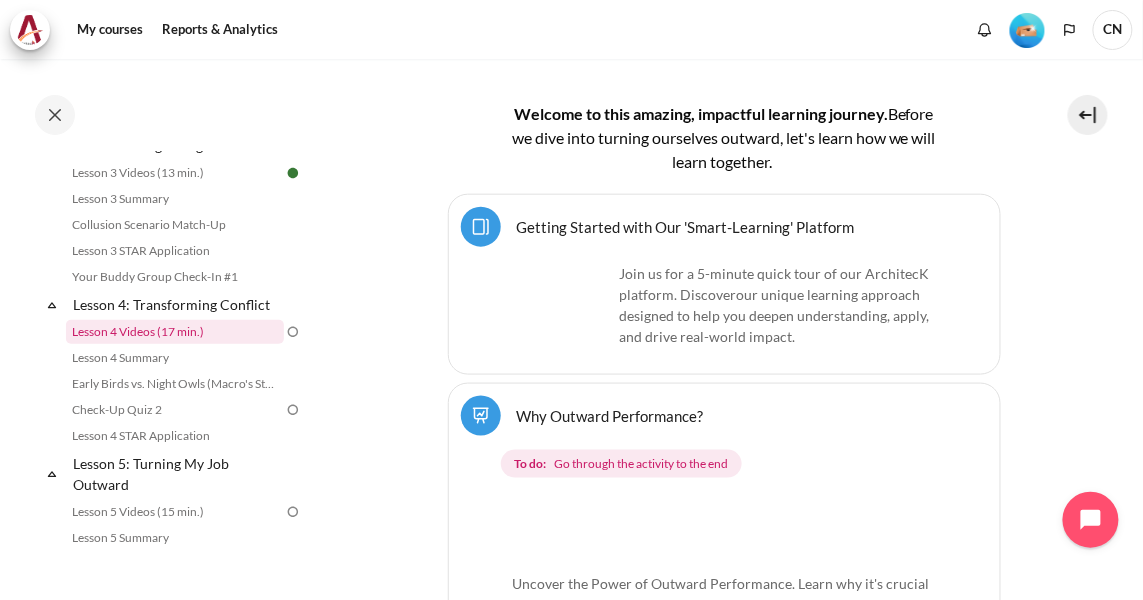 click on "Lesson 4 Videos (17 min.)" at bounding box center [175, 332] 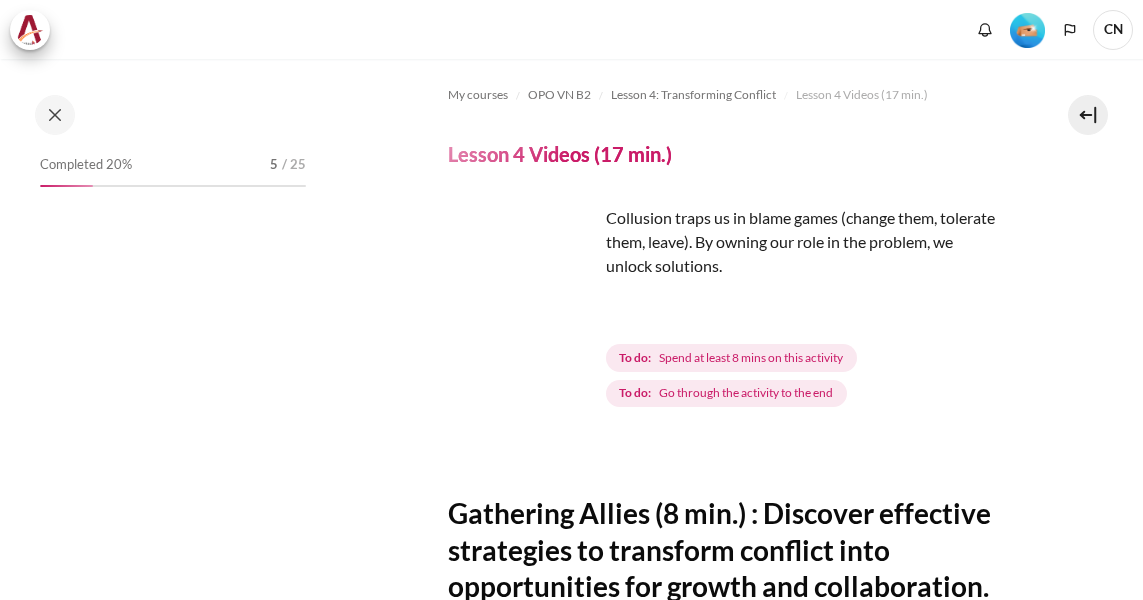 scroll, scrollTop: 0, scrollLeft: 0, axis: both 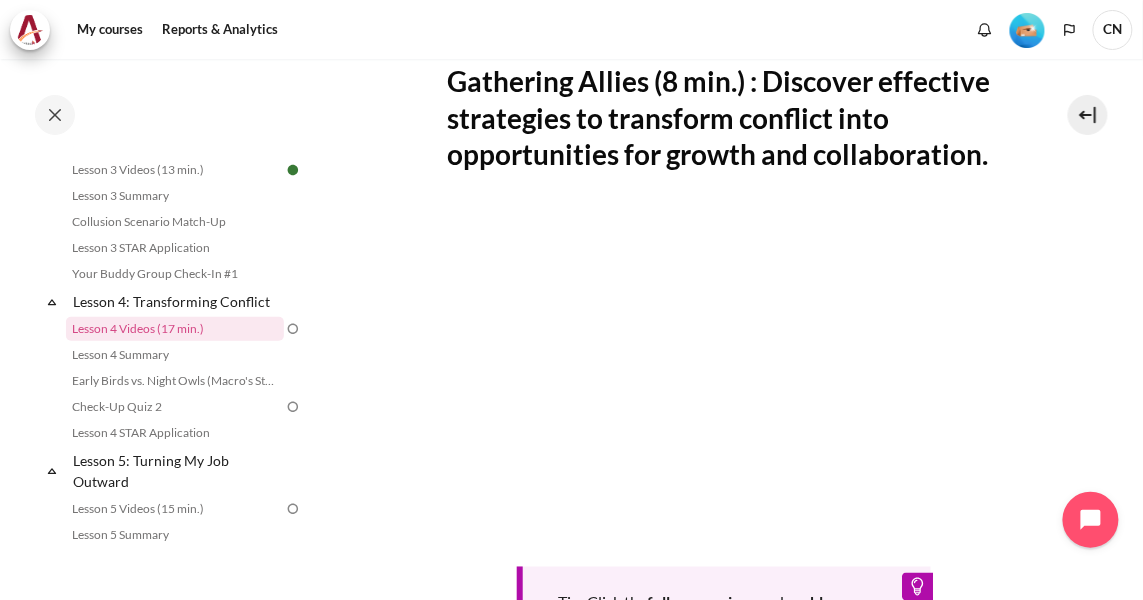 click on "My courses
OPO VN B2
Lesson 4: Transforming Conflict
Lesson 4 Videos (17 min.)
Lesson 4 Videos (17 min.)
Completion requirements" at bounding box center (724, 291) 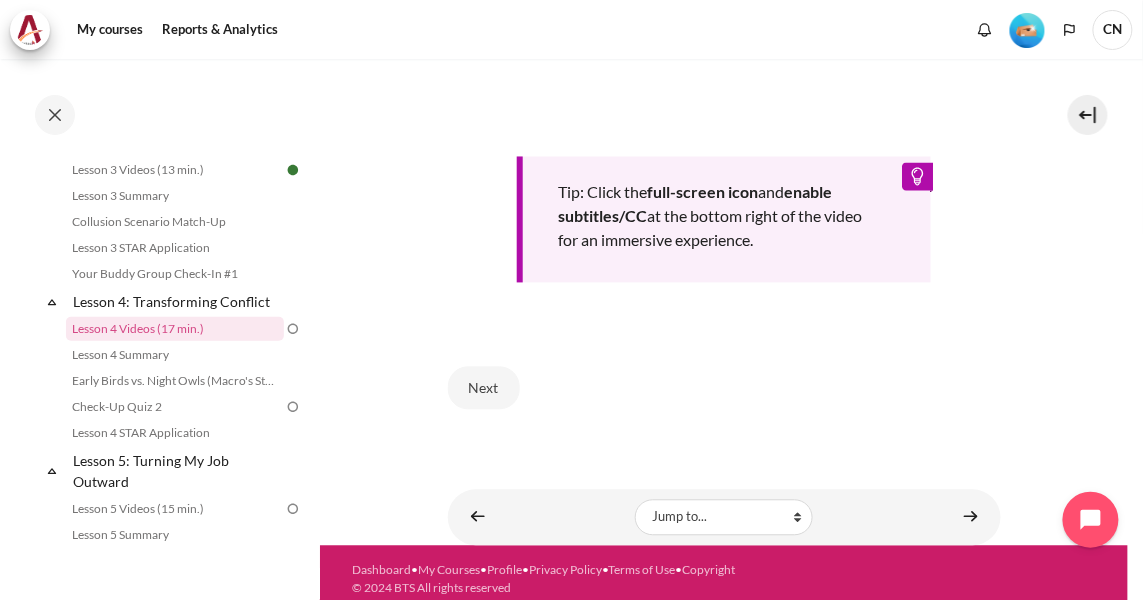 scroll, scrollTop: 849, scrollLeft: 0, axis: vertical 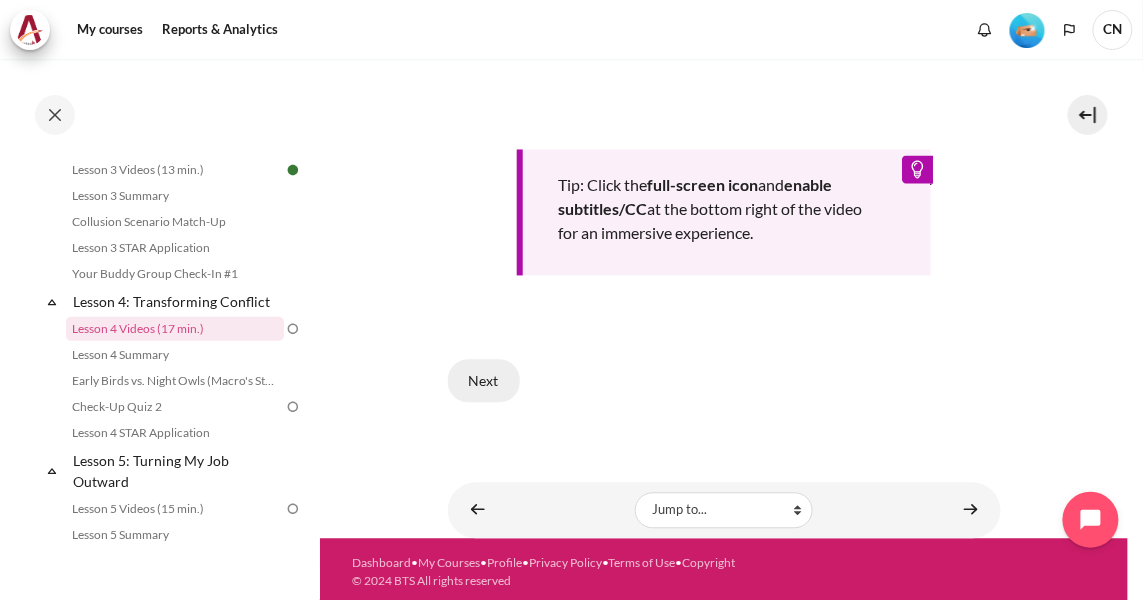 click on "Next" at bounding box center (484, 381) 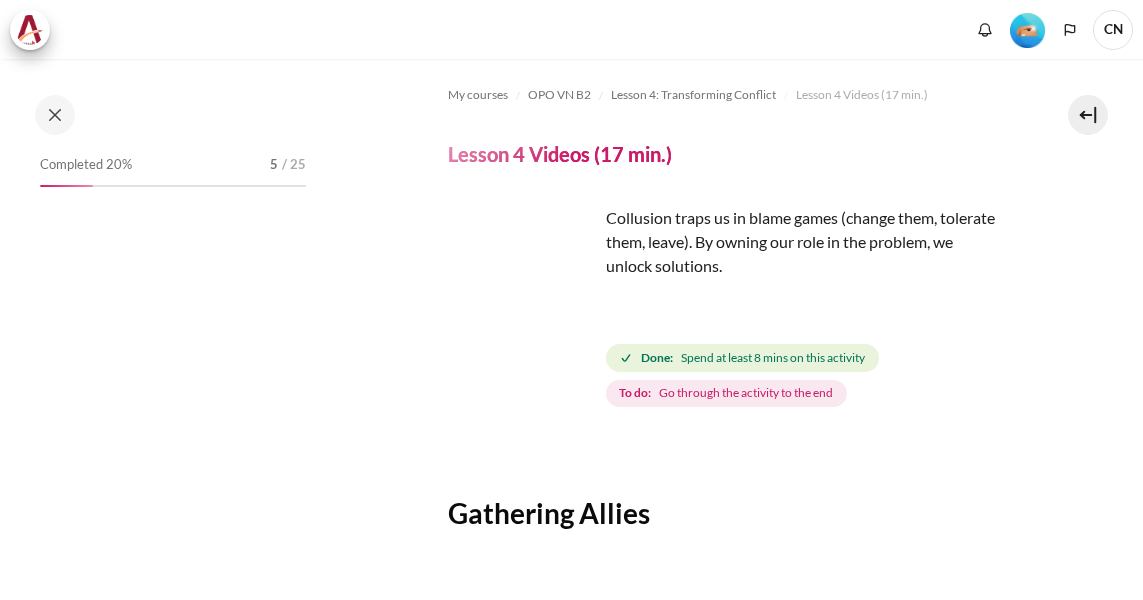 scroll, scrollTop: 0, scrollLeft: 0, axis: both 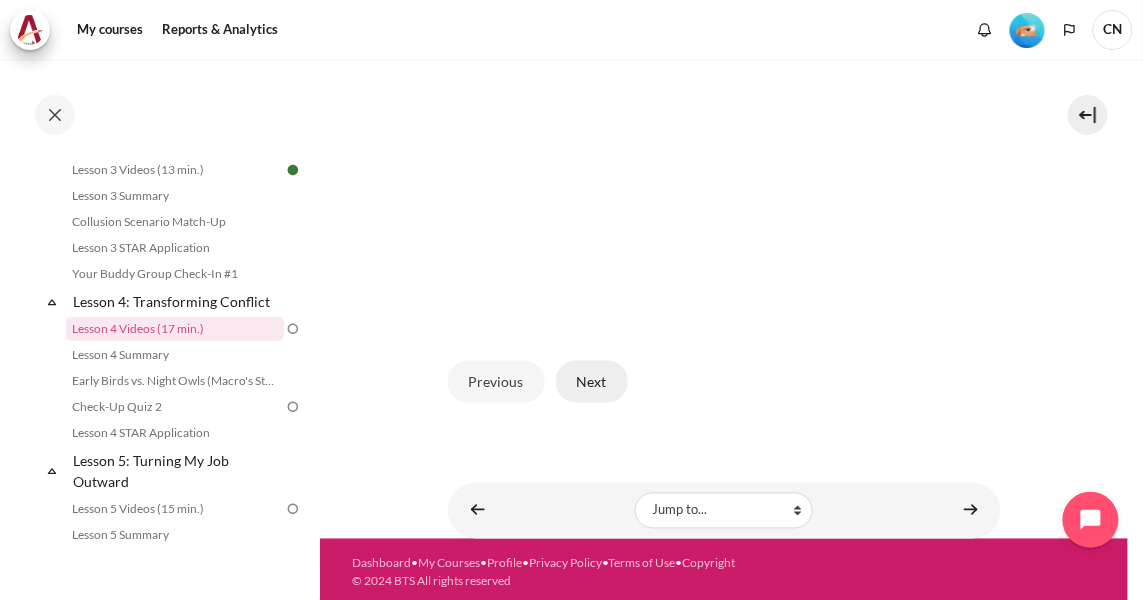 click on "Next" at bounding box center (592, 382) 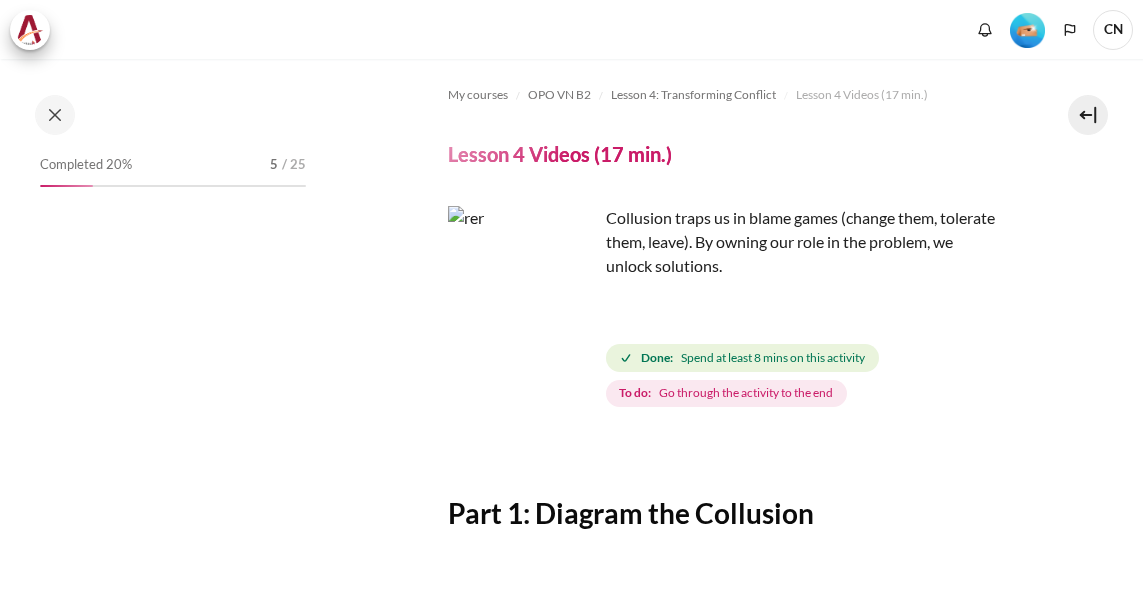 scroll, scrollTop: 0, scrollLeft: 0, axis: both 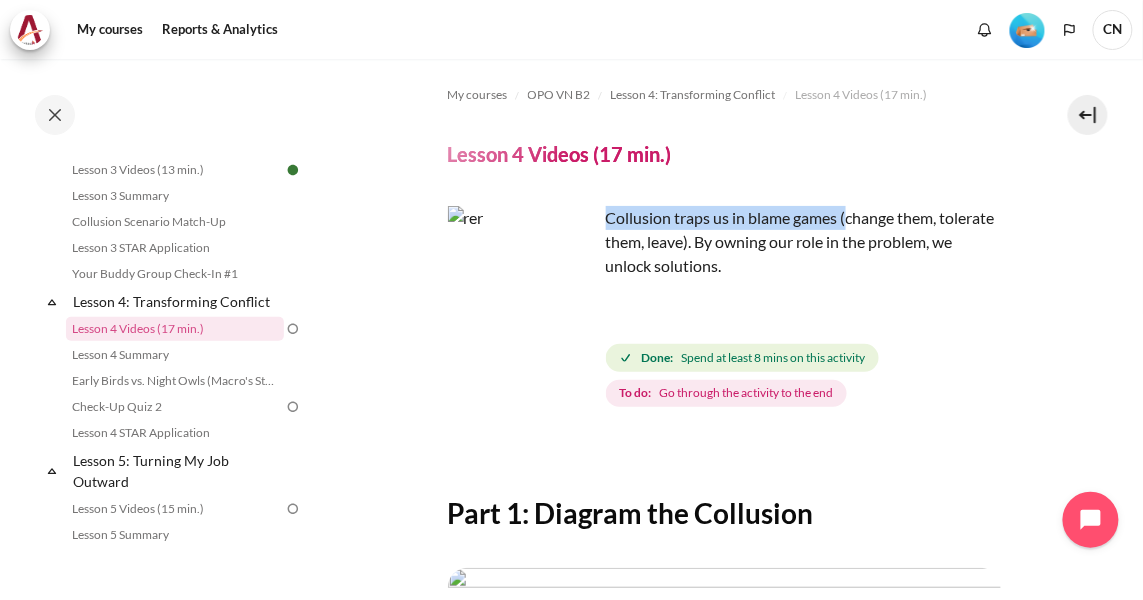 drag, startPoint x: 606, startPoint y: 216, endPoint x: 848, endPoint y: 216, distance: 242 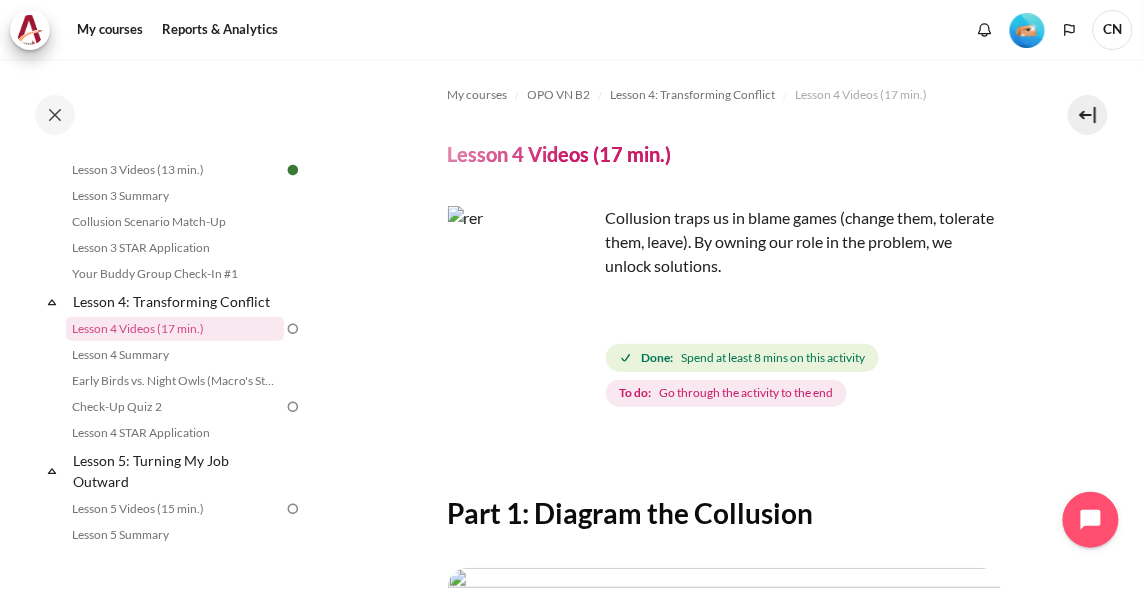 click on "My courses
OPO VN B2
Lesson 4: Transforming Conflict
Lesson 4 Videos (17 min.)
Lesson 4 Videos (17 min.)
Done:" at bounding box center [724, 534] 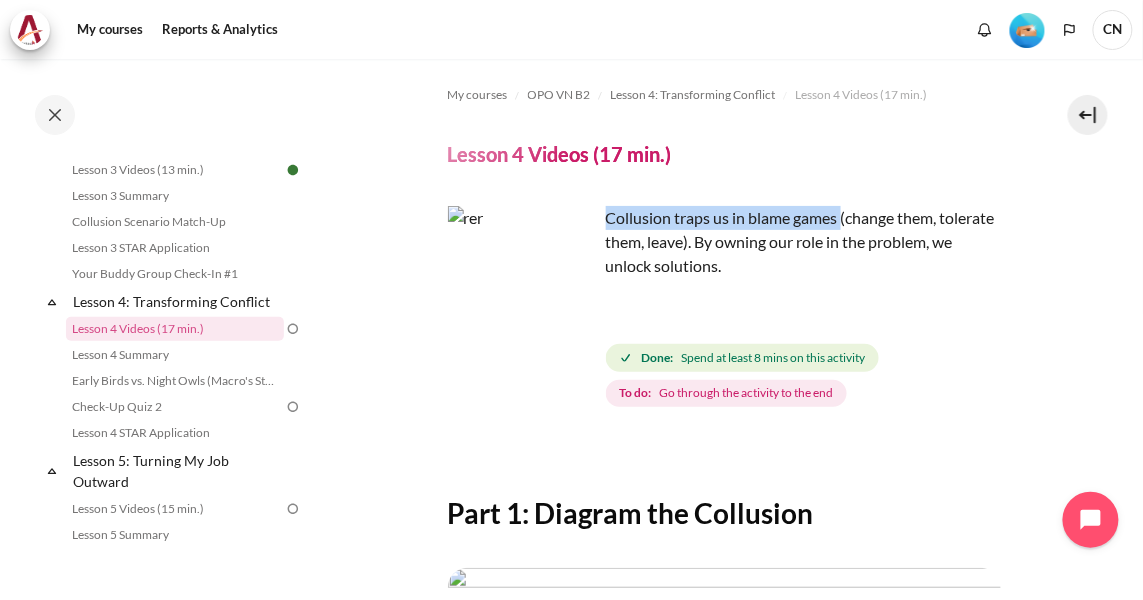 drag, startPoint x: 607, startPoint y: 212, endPoint x: 841, endPoint y: 212, distance: 234 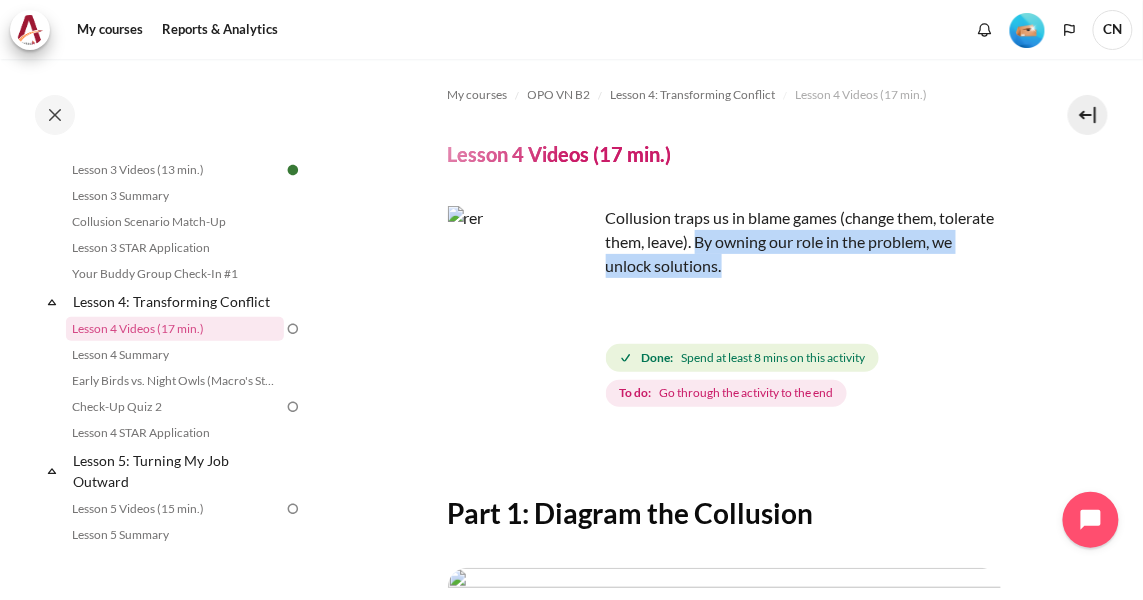 drag, startPoint x: 759, startPoint y: 242, endPoint x: 859, endPoint y: 266, distance: 102.83968 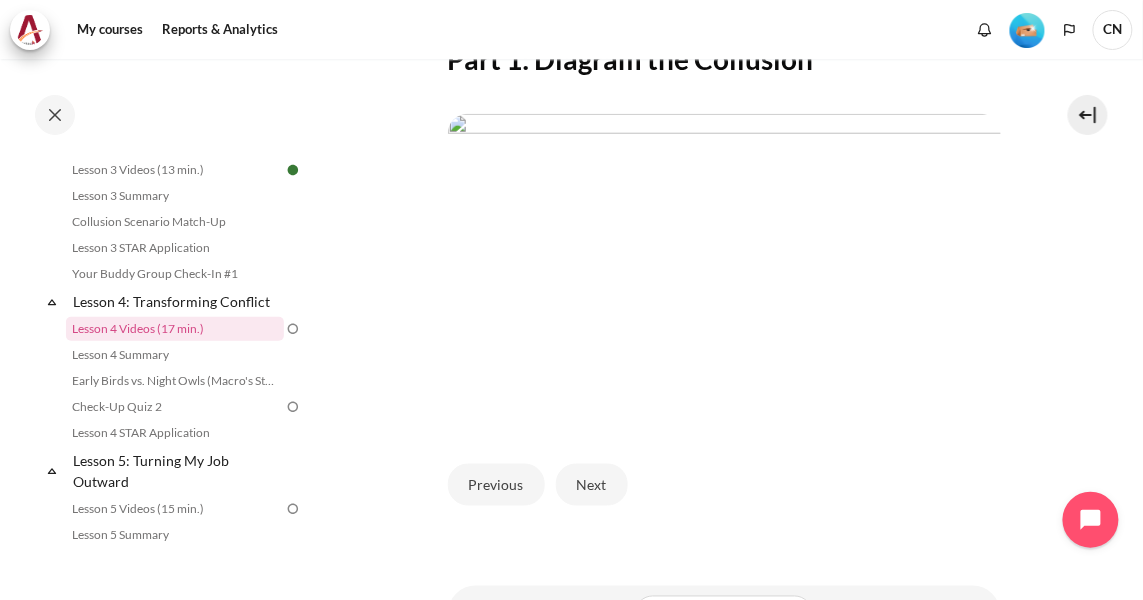 scroll, scrollTop: 557, scrollLeft: 0, axis: vertical 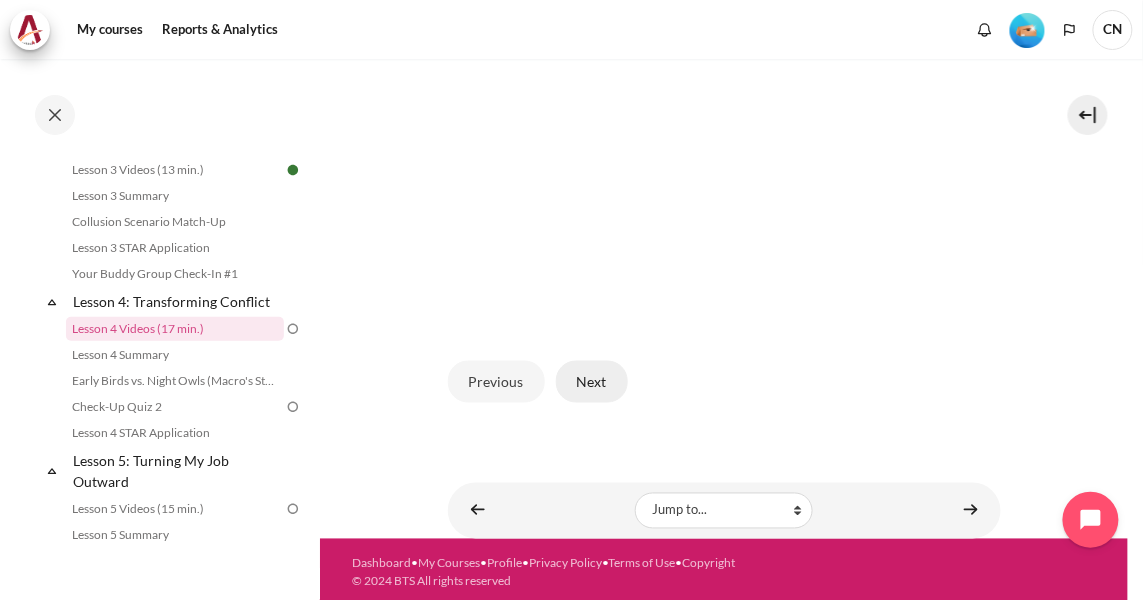 click on "Next" at bounding box center [592, 382] 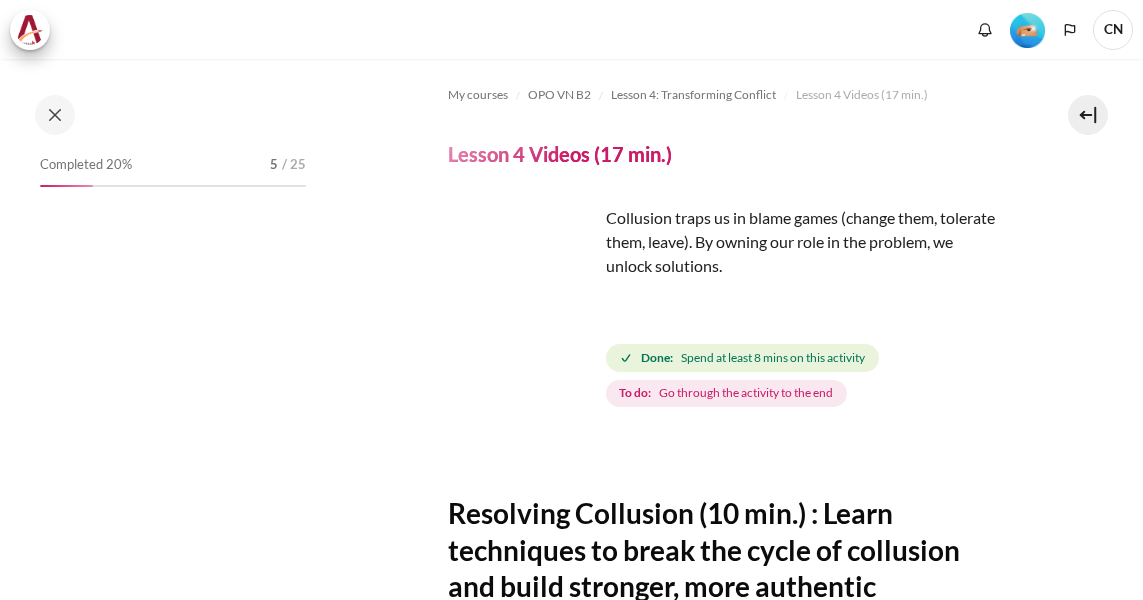 scroll, scrollTop: 0, scrollLeft: 0, axis: both 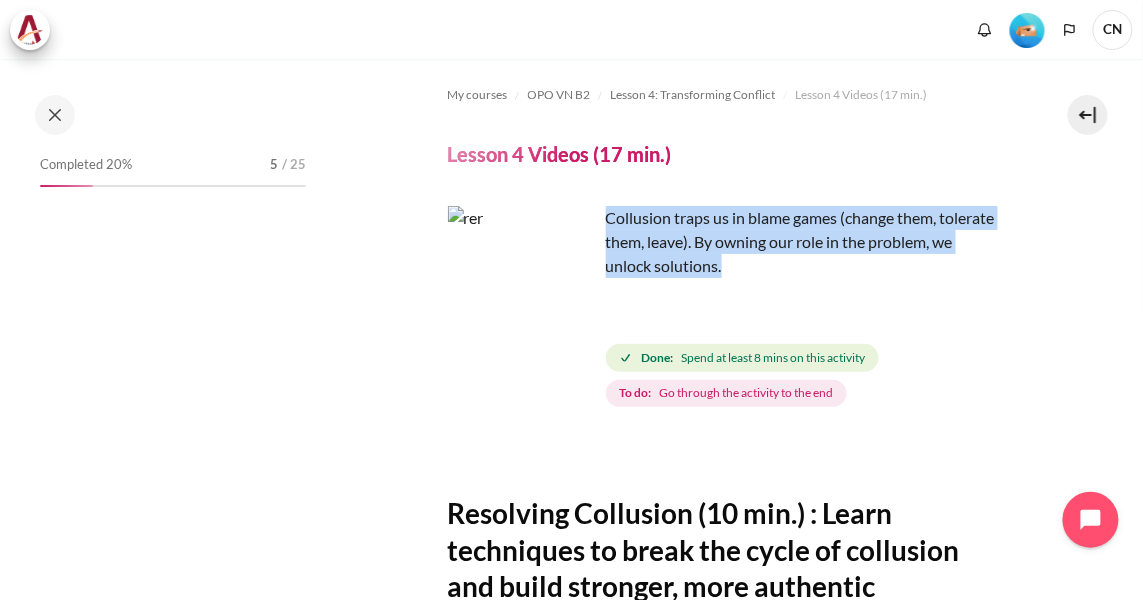 drag, startPoint x: 611, startPoint y: 219, endPoint x: 864, endPoint y: 263, distance: 256.79758 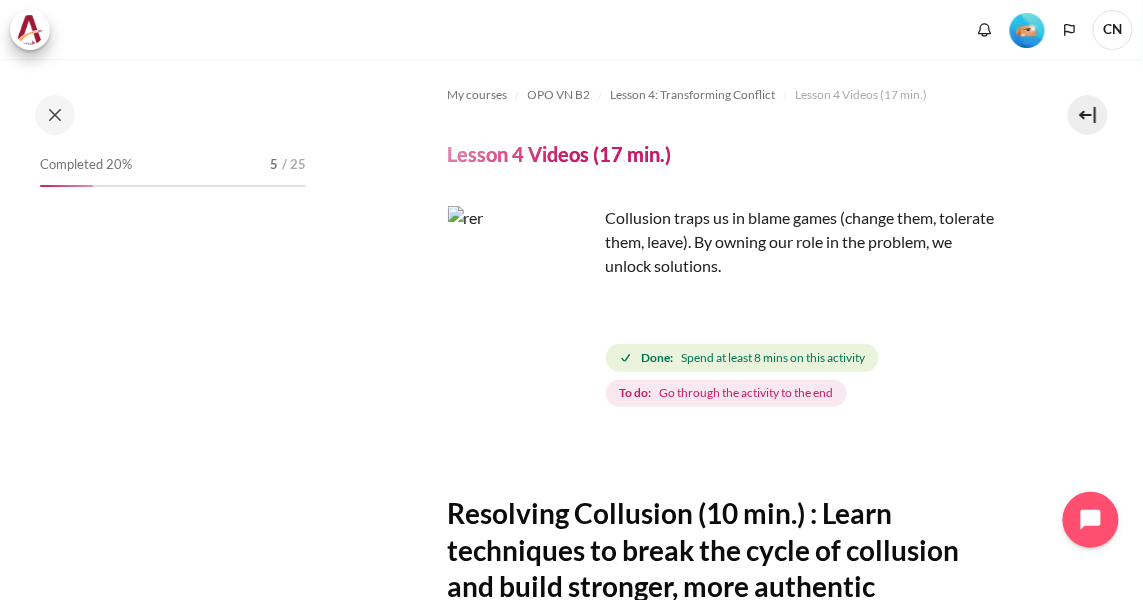 drag, startPoint x: 864, startPoint y: 263, endPoint x: 965, endPoint y: 405, distance: 174.25555 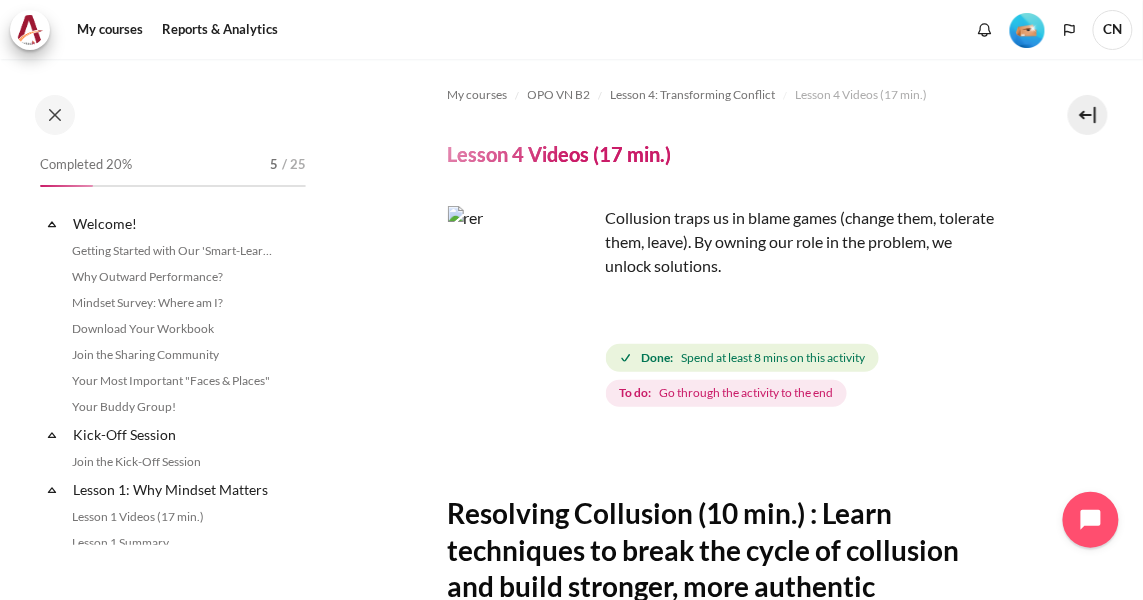 scroll, scrollTop: 639, scrollLeft: 0, axis: vertical 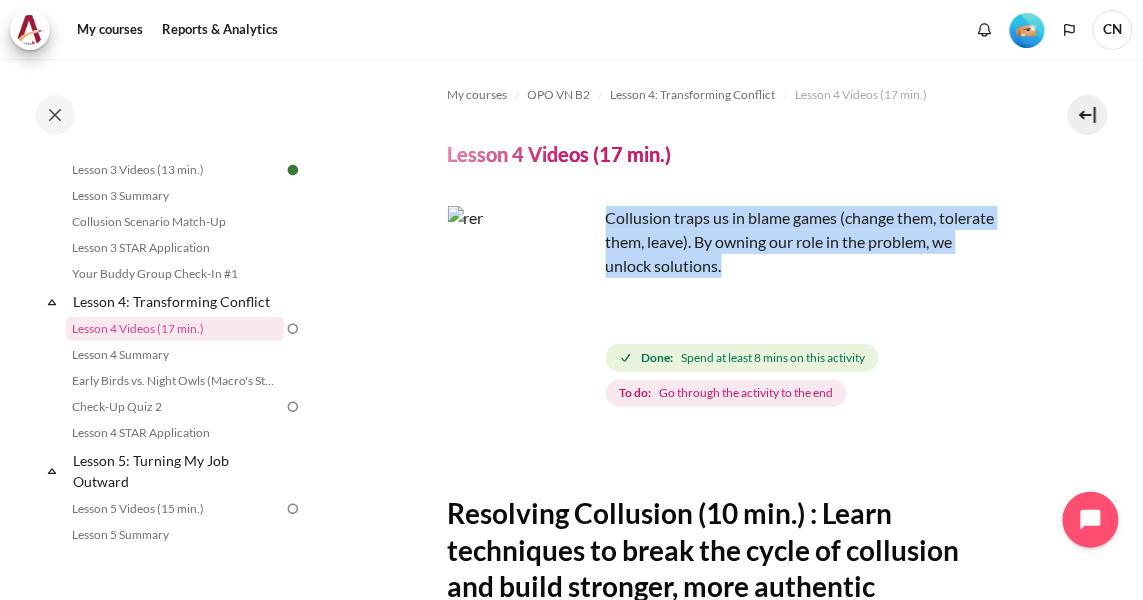drag, startPoint x: 607, startPoint y: 222, endPoint x: 816, endPoint y: 258, distance: 212.07782 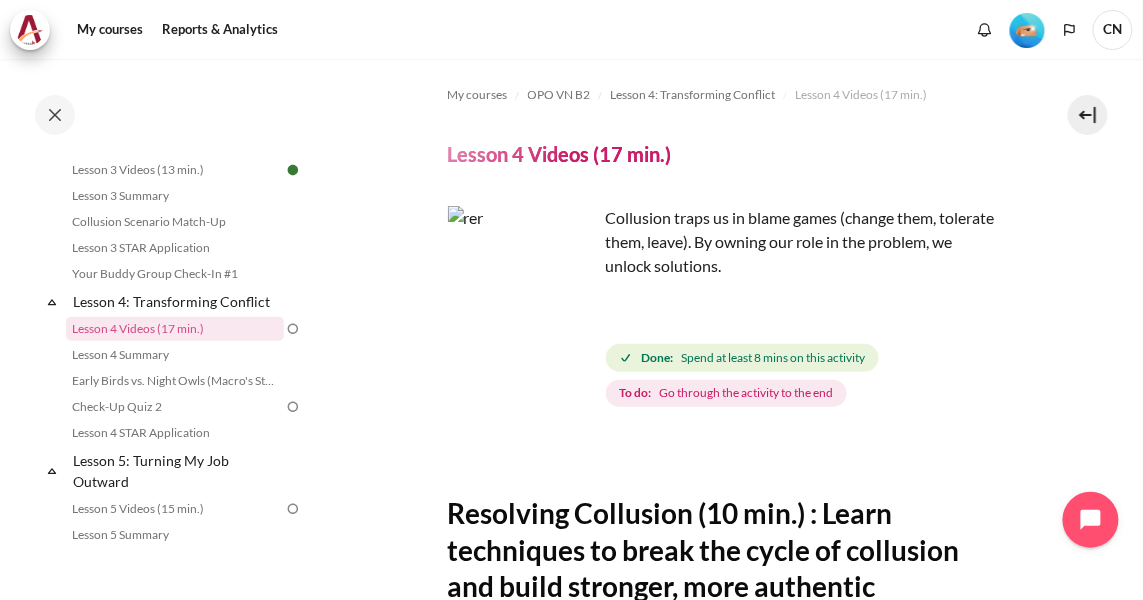 click on "My courses
OPO VN B2
Lesson 4: Transforming Conflict
Lesson 4 Videos (17 min.)
Lesson 4 Videos (17 min.)
Completion requirements" at bounding box center [724, 741] 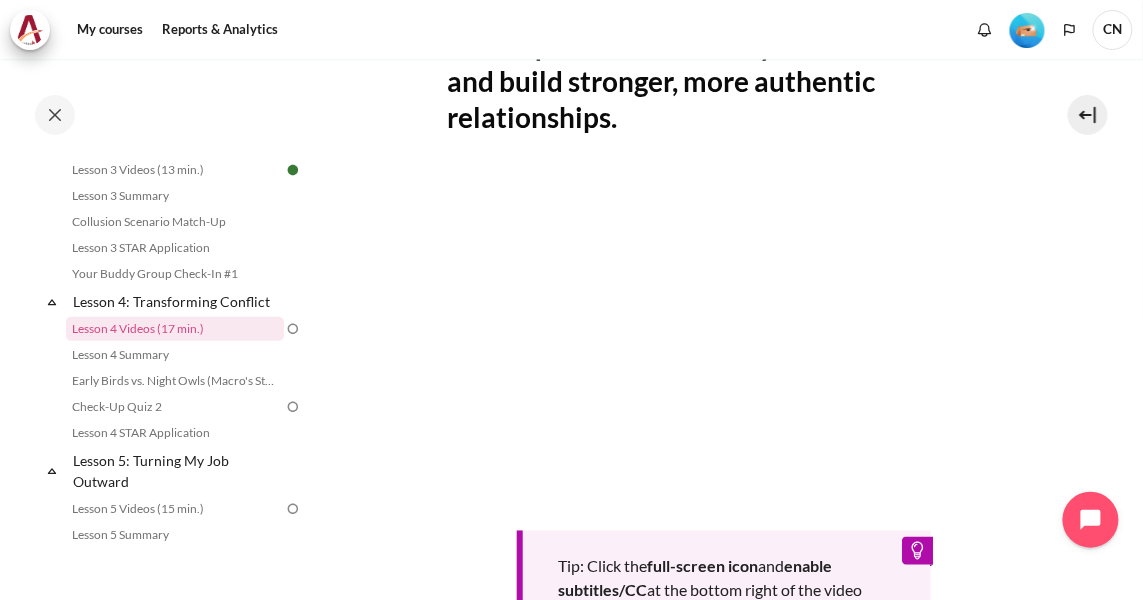 scroll, scrollTop: 545, scrollLeft: 0, axis: vertical 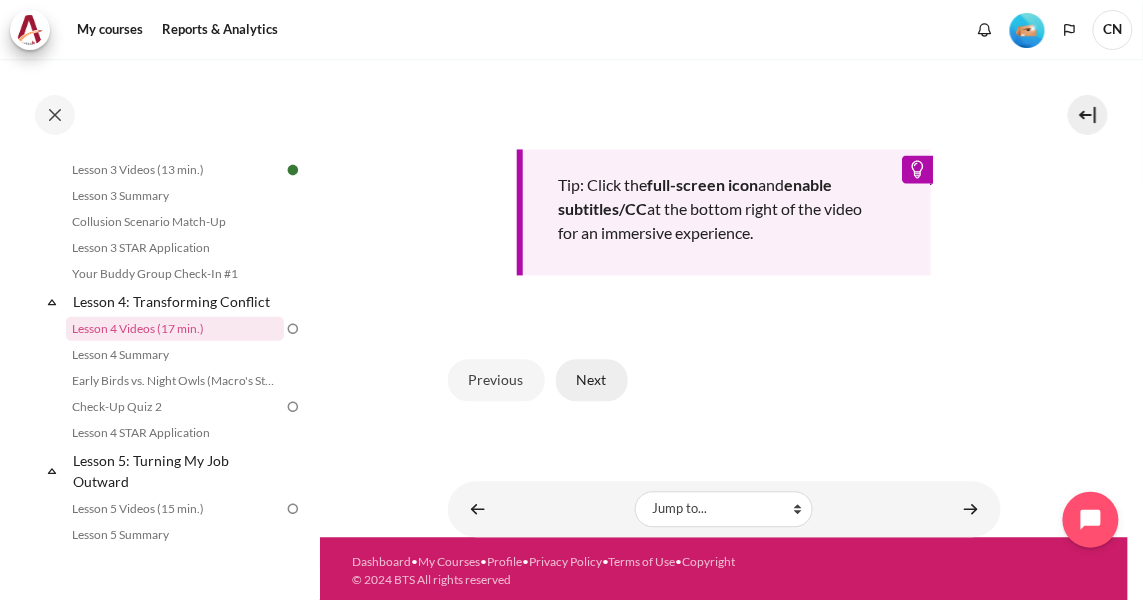 click on "Next" at bounding box center [592, 381] 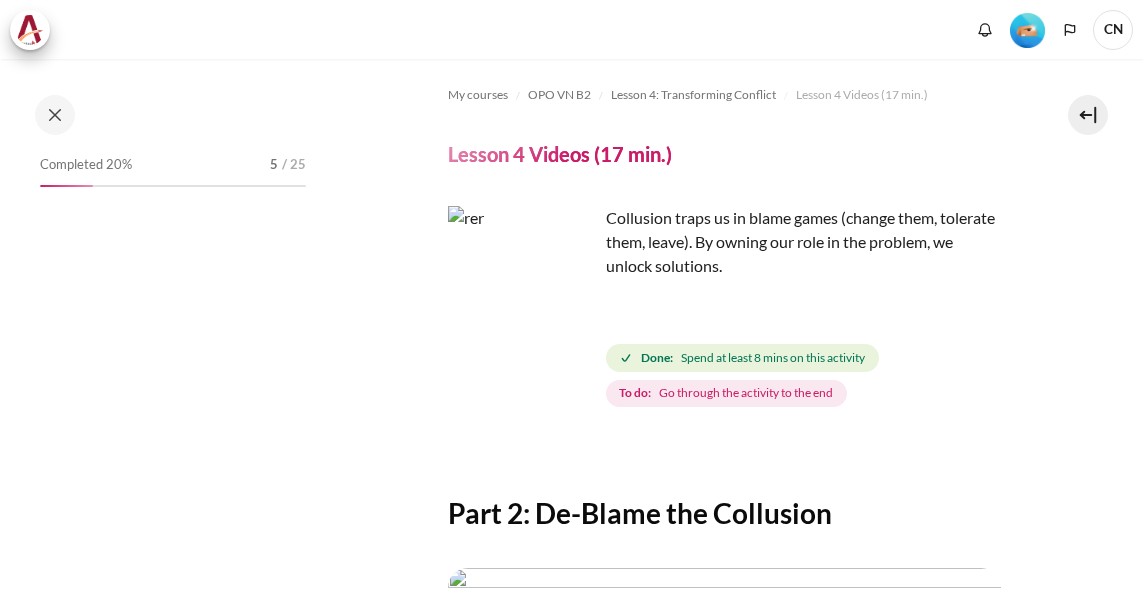 scroll, scrollTop: 0, scrollLeft: 0, axis: both 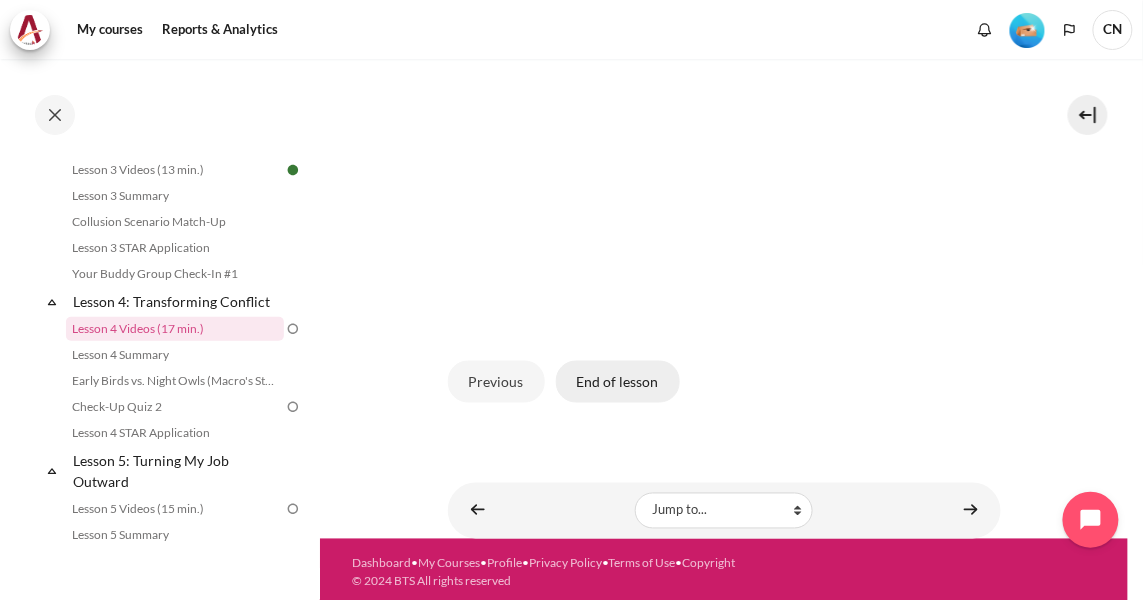 click on "End of lesson" at bounding box center (618, 382) 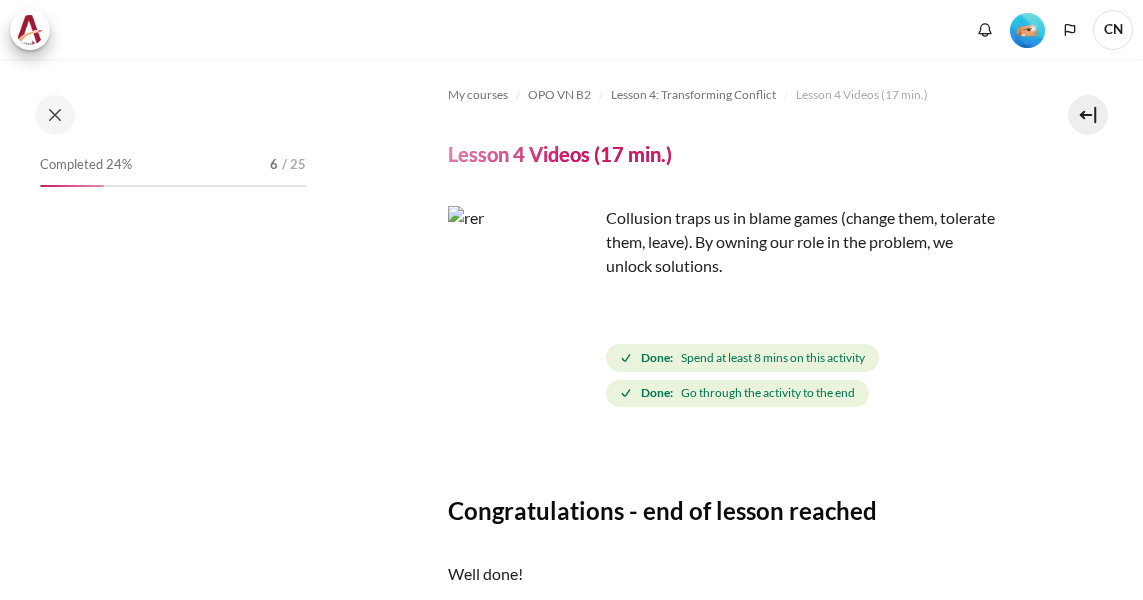 scroll, scrollTop: 0, scrollLeft: 0, axis: both 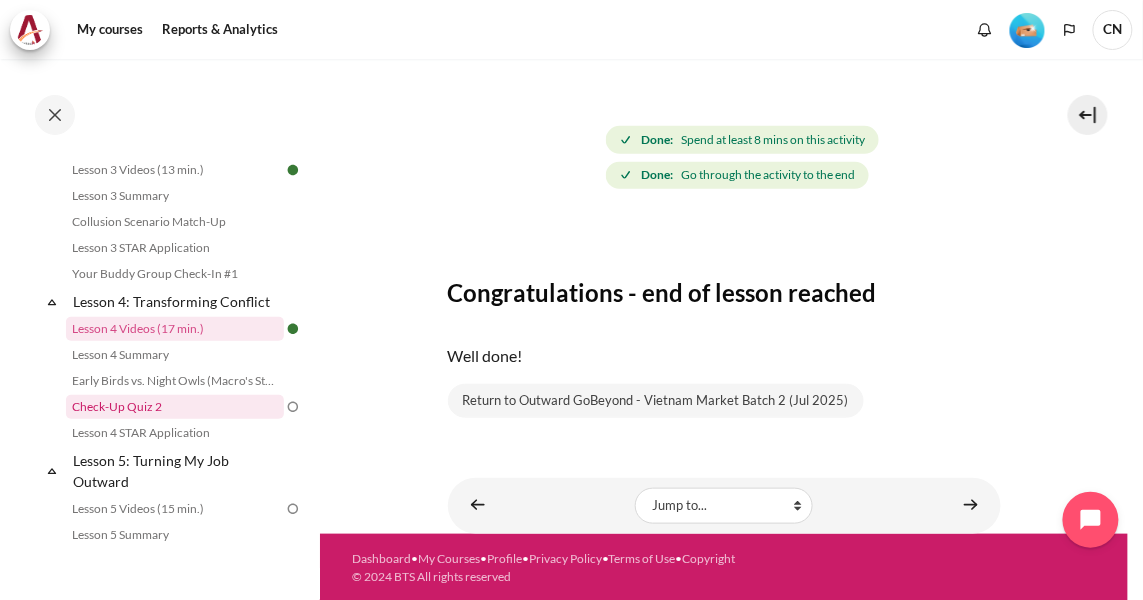 click on "Check-Up Quiz 2" at bounding box center (175, 407) 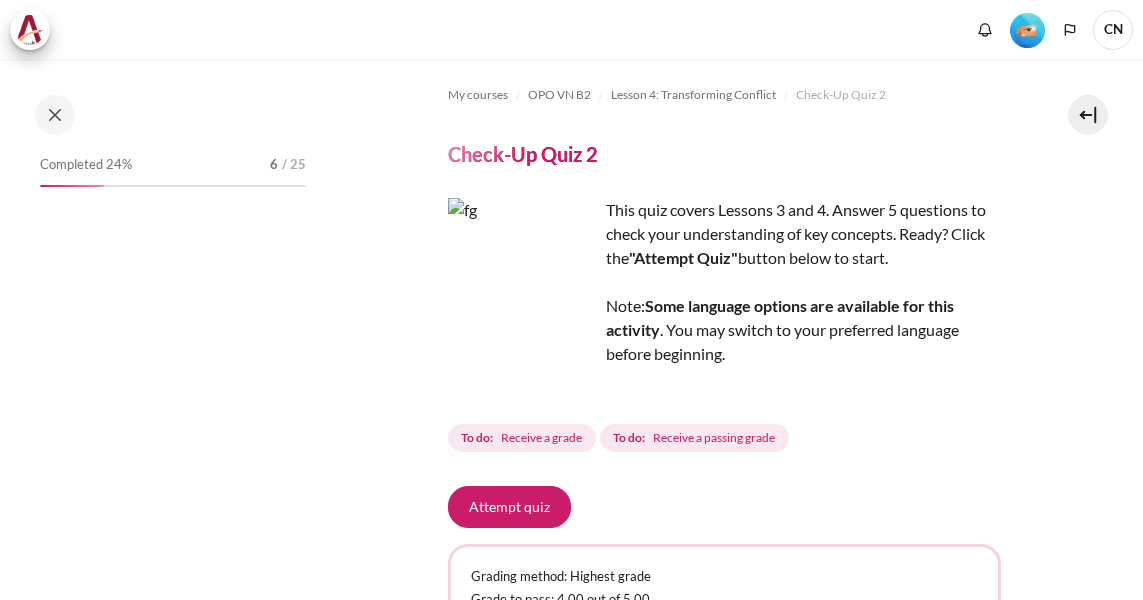 scroll, scrollTop: 0, scrollLeft: 0, axis: both 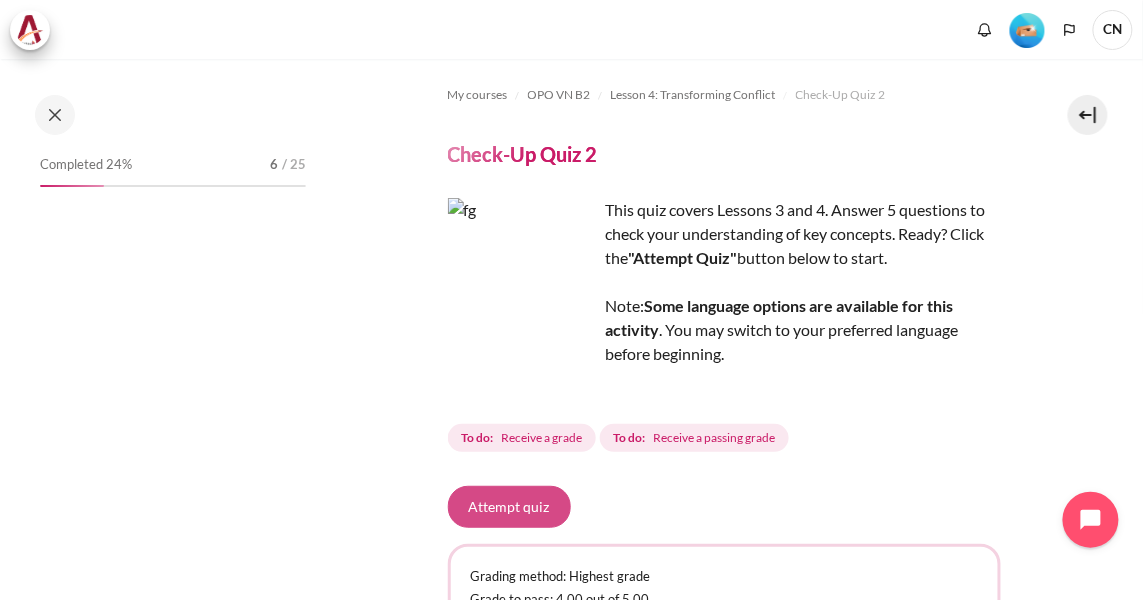 click on "Attempt quiz" at bounding box center (509, 507) 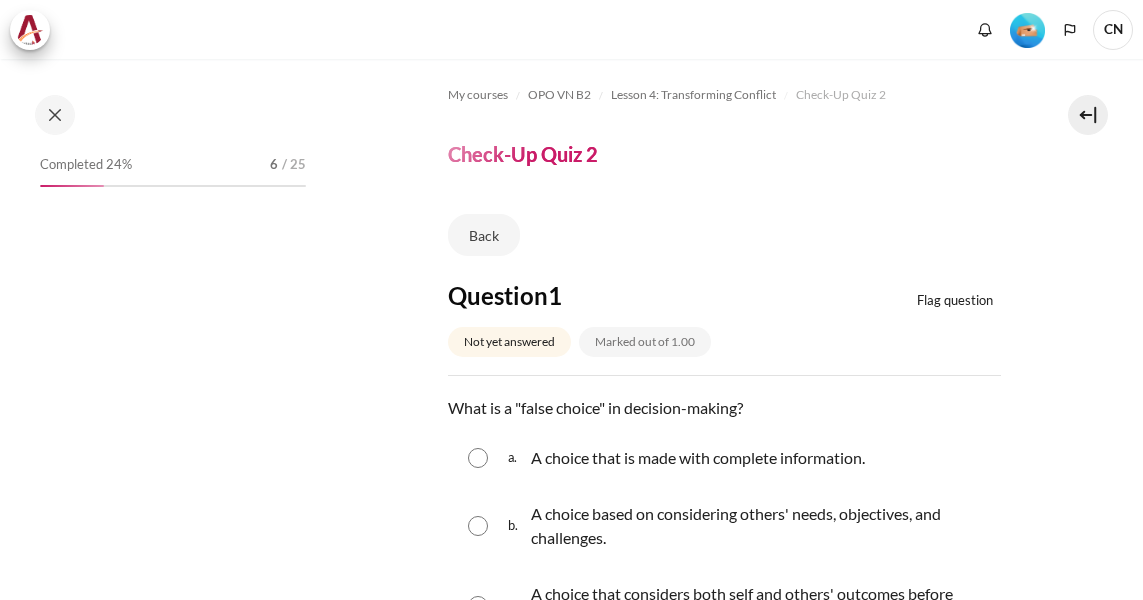 scroll, scrollTop: 0, scrollLeft: 0, axis: both 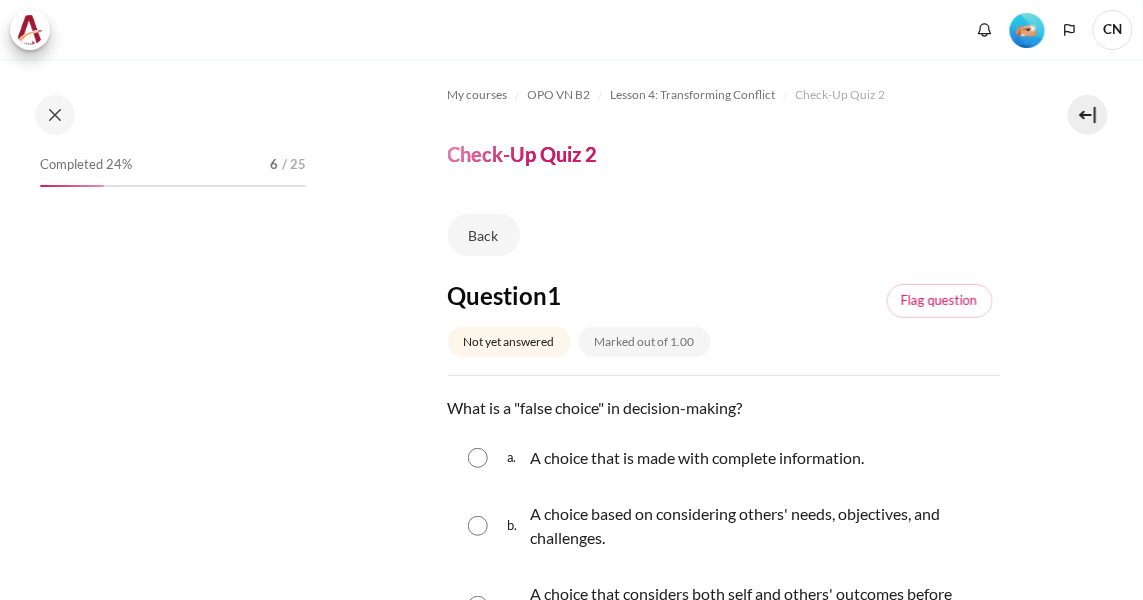 click on "My courses
OPO VN B2
Lesson 4: Transforming Conflict
Check-Up Quiz 2
Check-Up Quiz 2
Back" at bounding box center [724, 1414] 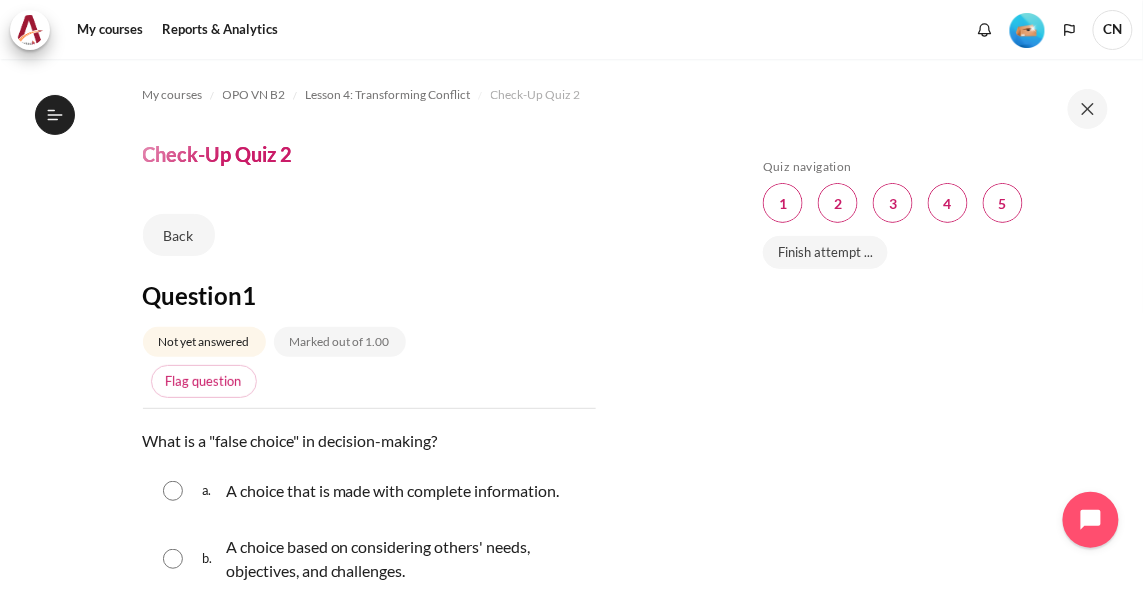 scroll, scrollTop: 718, scrollLeft: 0, axis: vertical 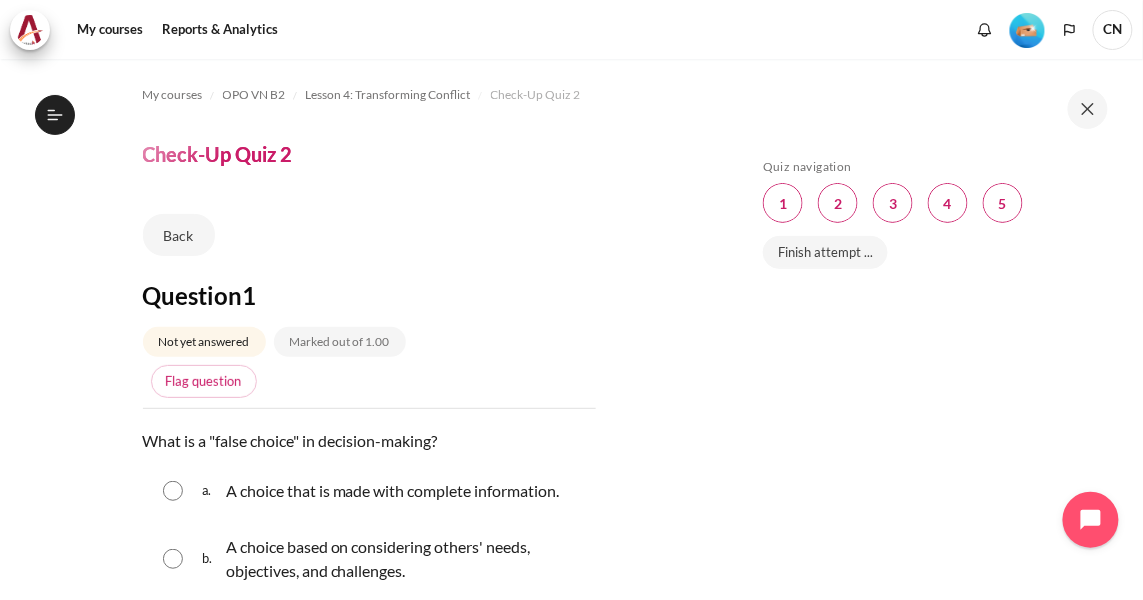 click on "My courses
OPO VN B2
Lesson 4: Transforming Conflict
Check-Up Quiz 2
Check-Up Quiz 2
Back" at bounding box center [369, 1536] 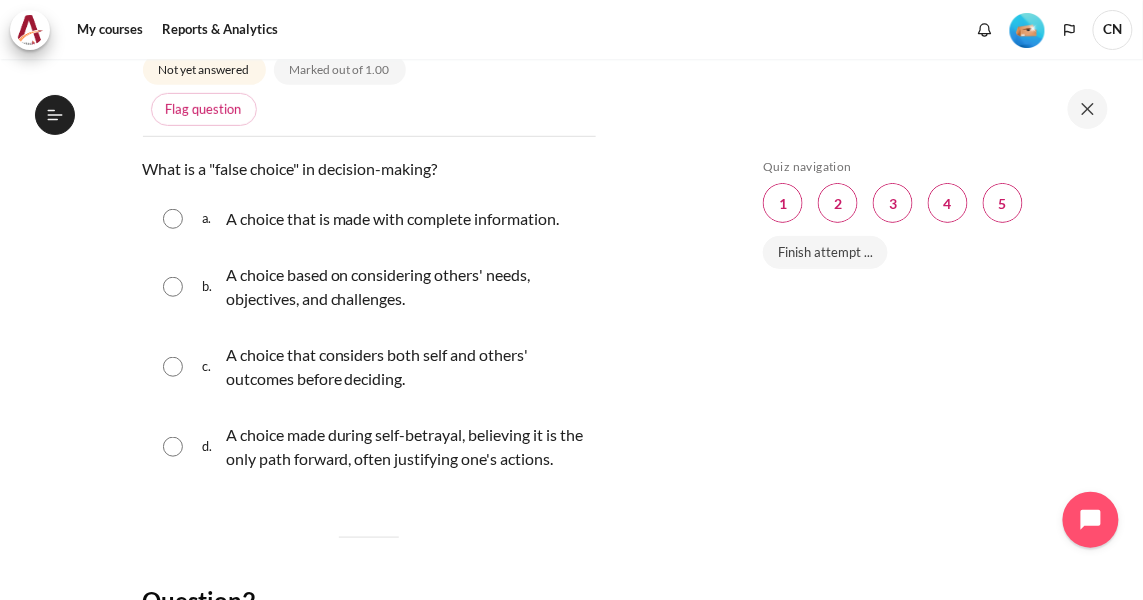 click at bounding box center [173, 447] 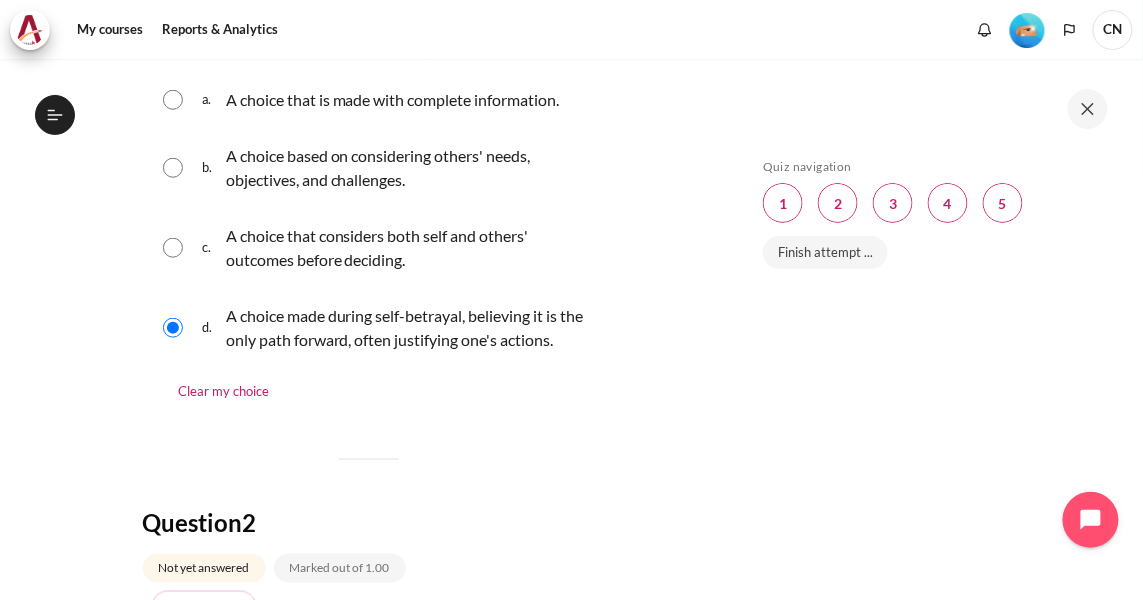 scroll, scrollTop: 363, scrollLeft: 0, axis: vertical 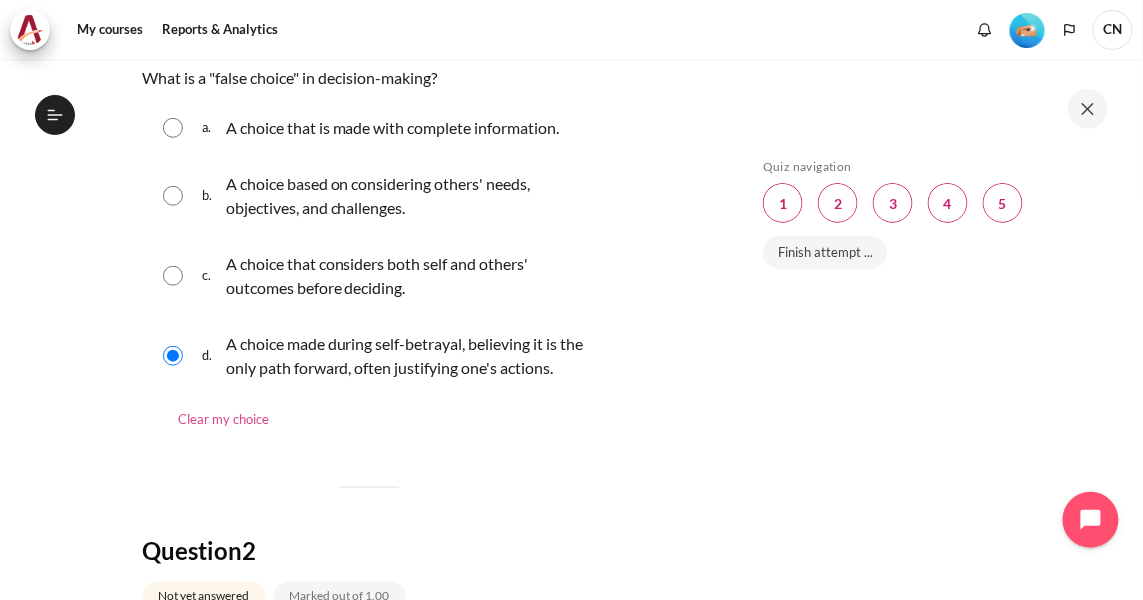 click on "Clear my choice" at bounding box center (224, 419) 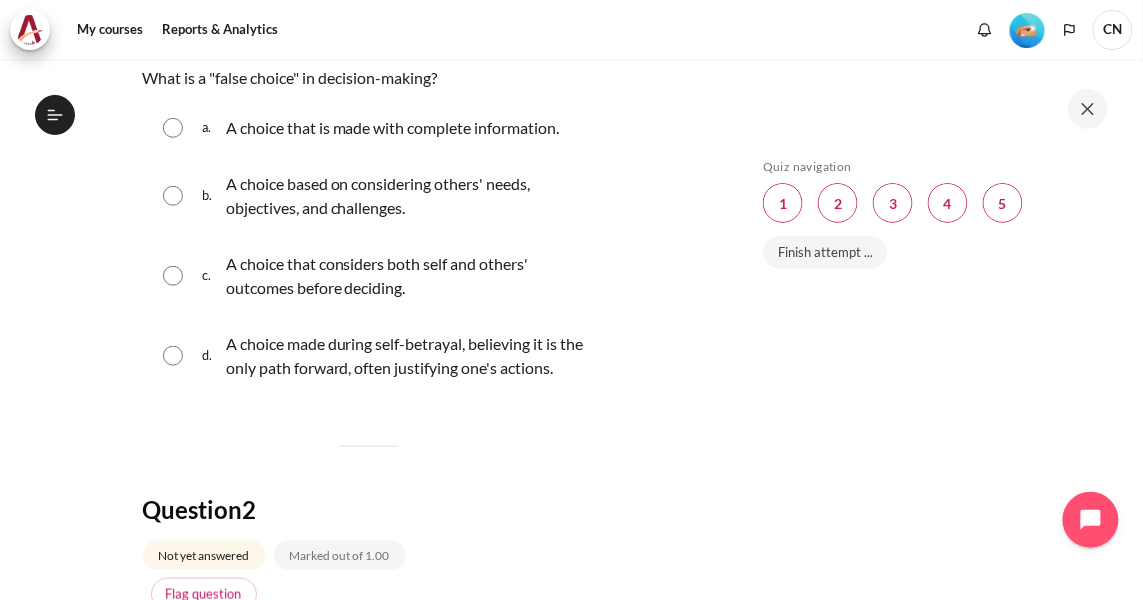 click at bounding box center (173, 356) 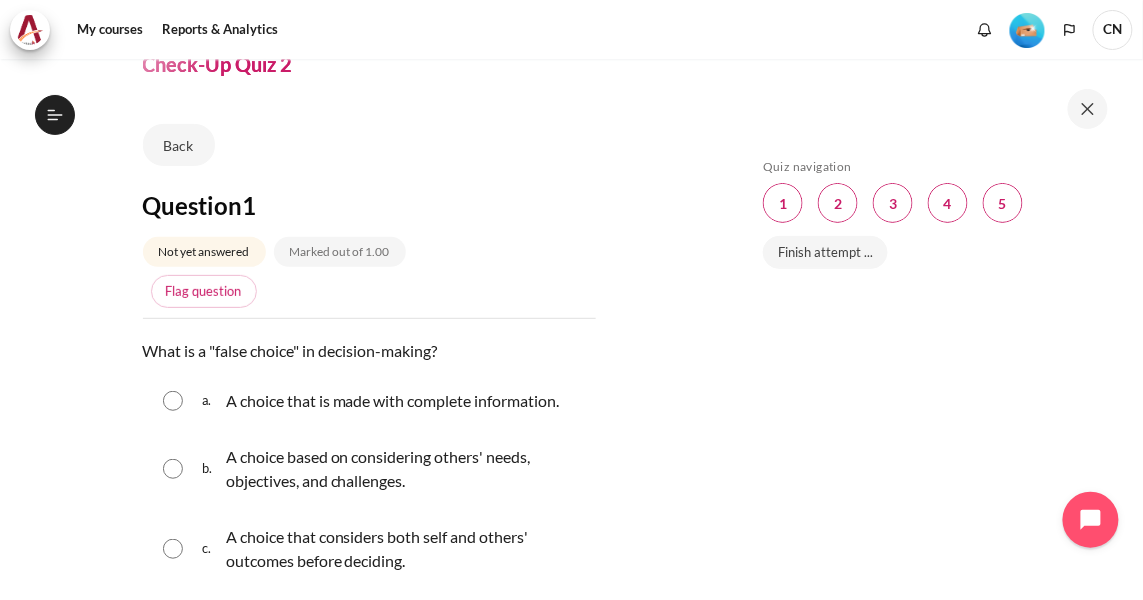 scroll, scrollTop: 272, scrollLeft: 0, axis: vertical 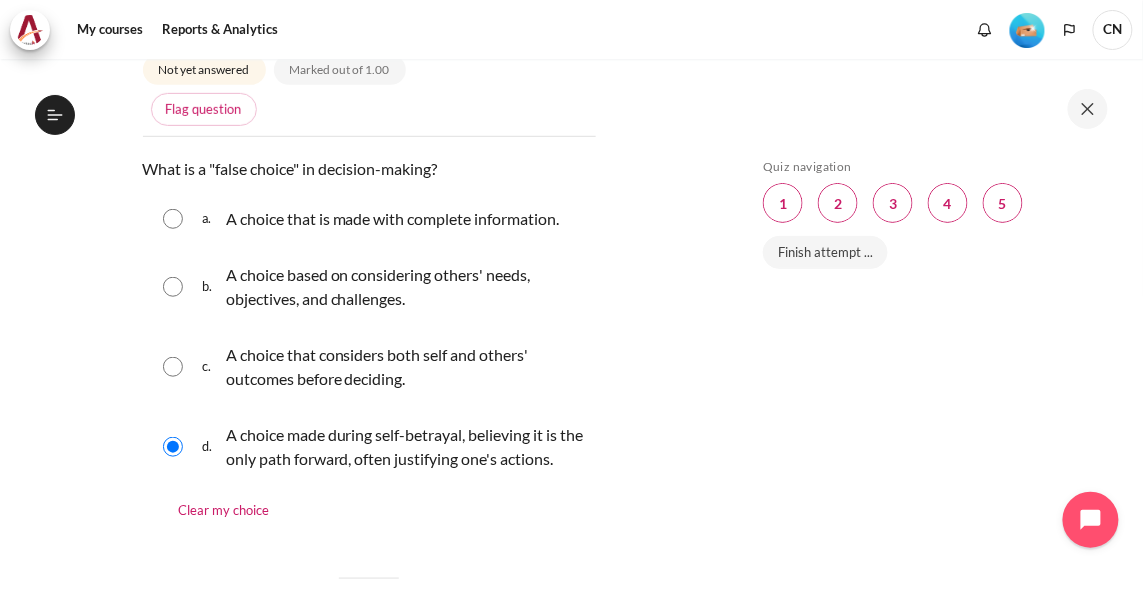click at bounding box center (173, 219) 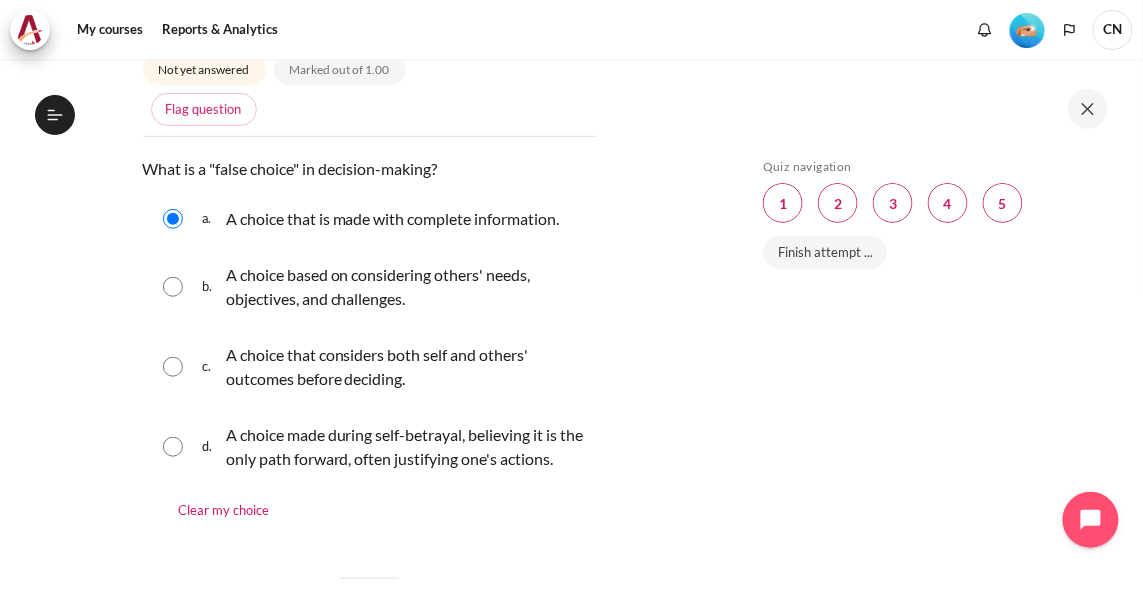 click at bounding box center (173, 447) 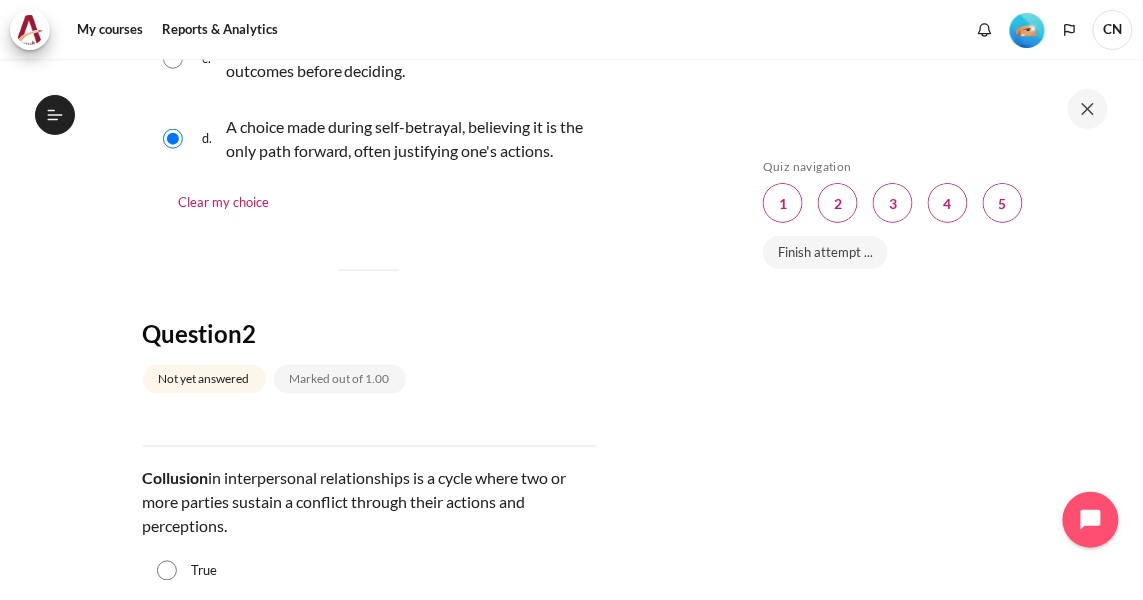 scroll, scrollTop: 727, scrollLeft: 0, axis: vertical 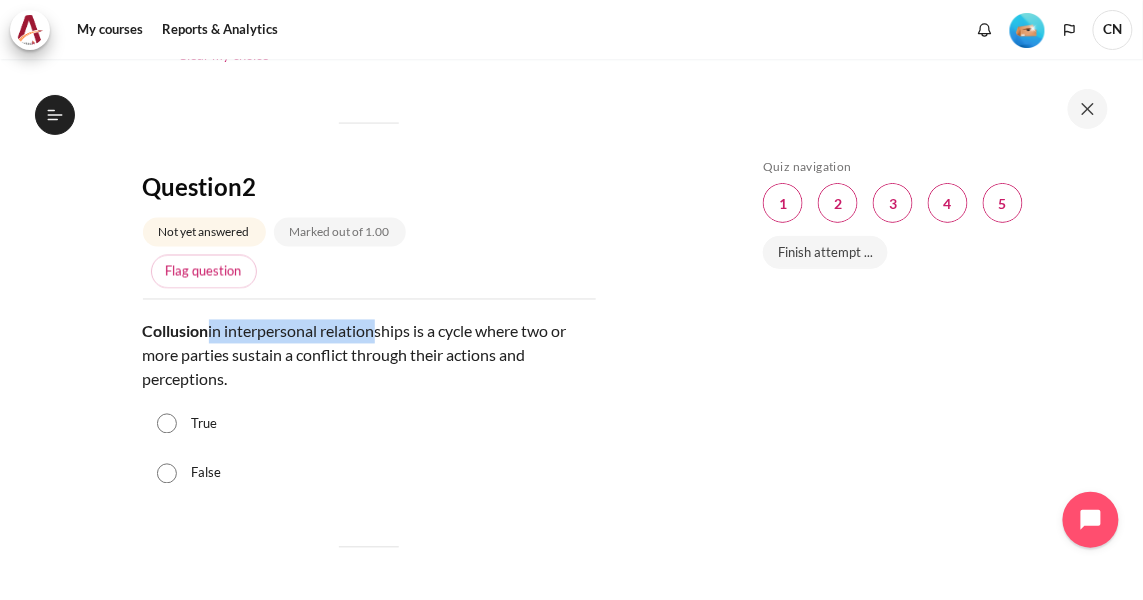 drag, startPoint x: 206, startPoint y: 349, endPoint x: 370, endPoint y: 347, distance: 164.01219 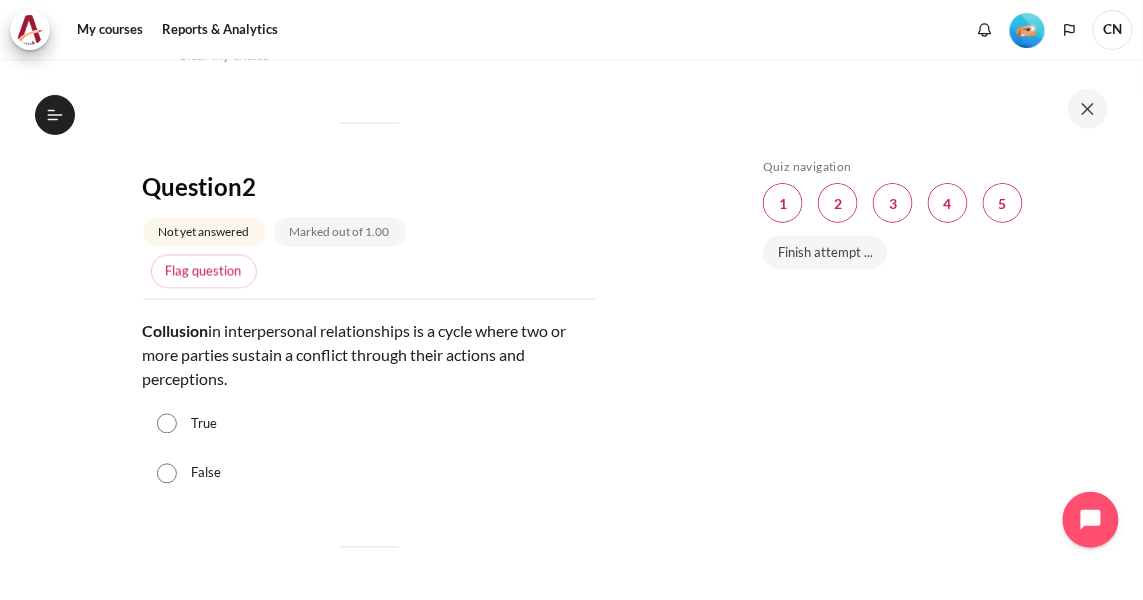 click on "False" at bounding box center (369, 474) 